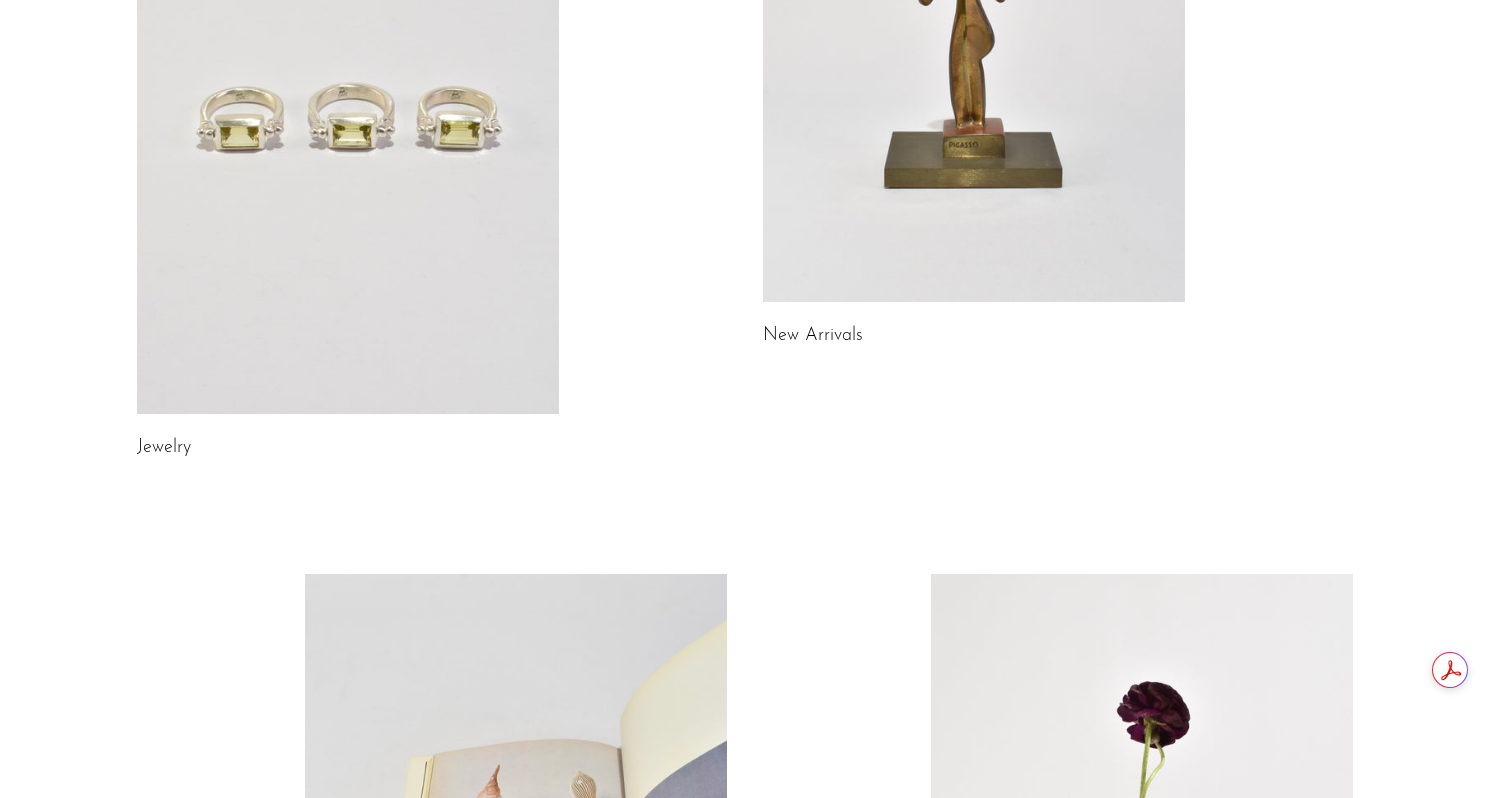 scroll, scrollTop: 429, scrollLeft: 0, axis: vertical 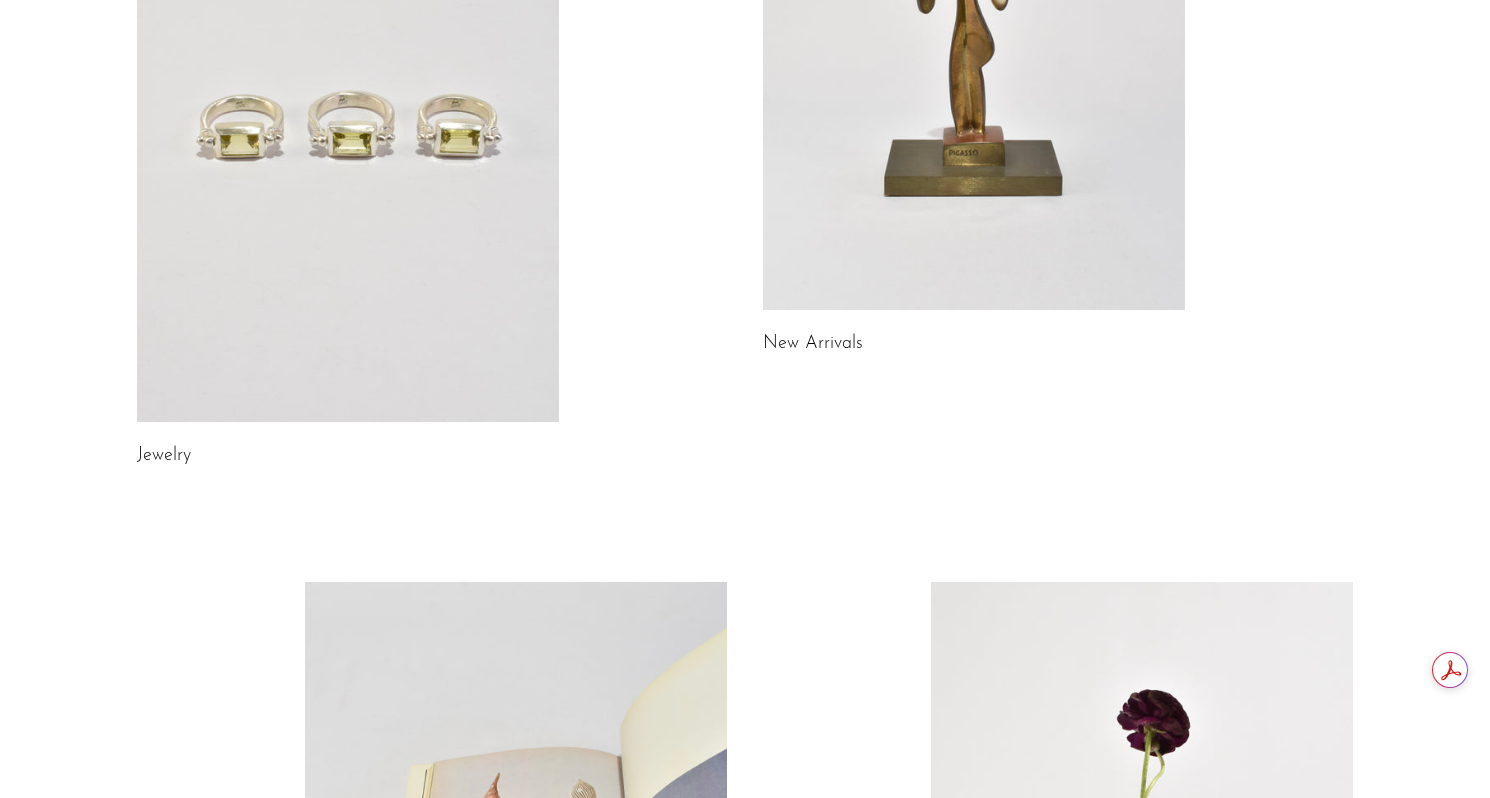 click on "Jewelry" at bounding box center [164, 456] 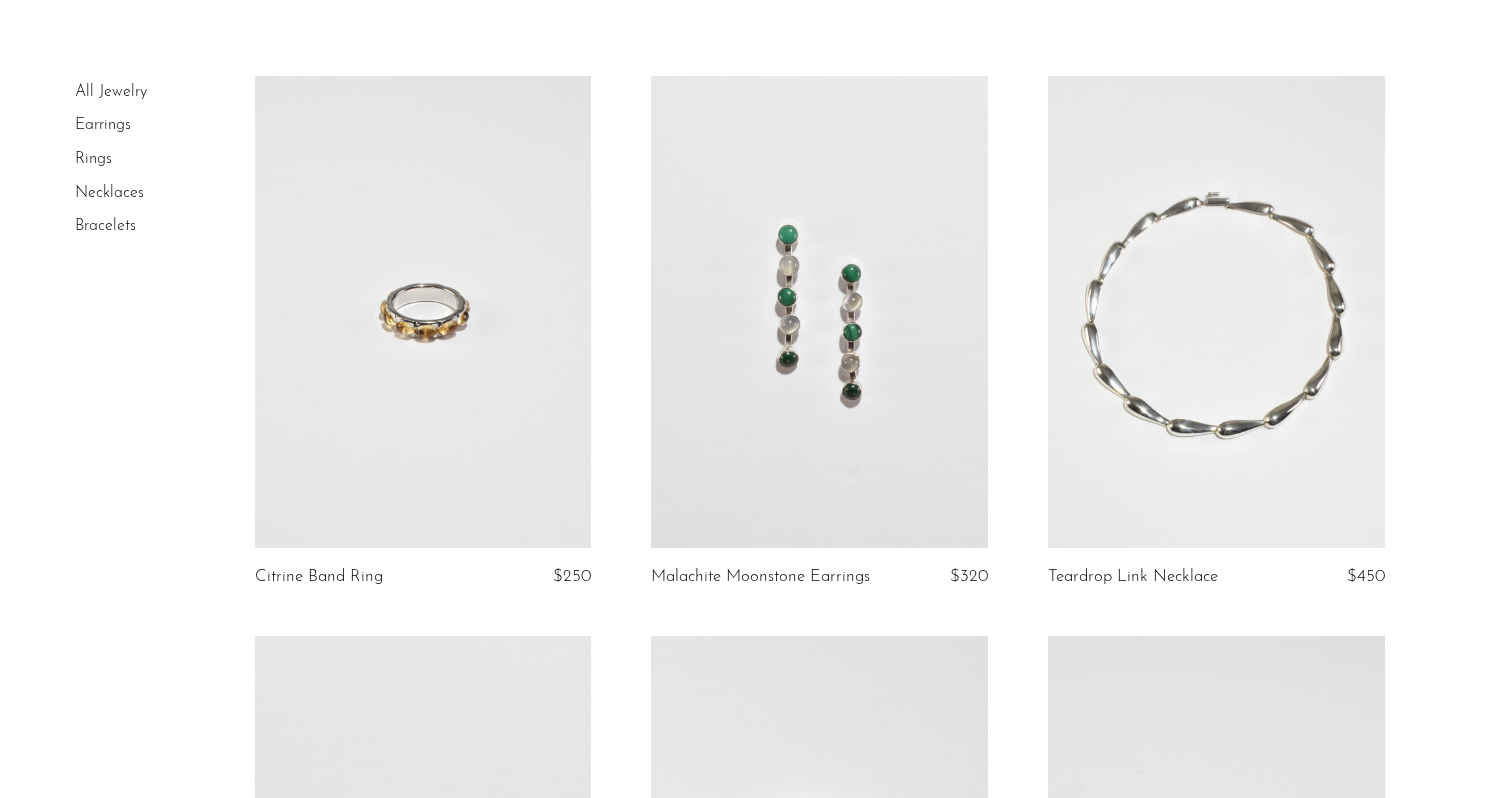 scroll, scrollTop: 115, scrollLeft: 0, axis: vertical 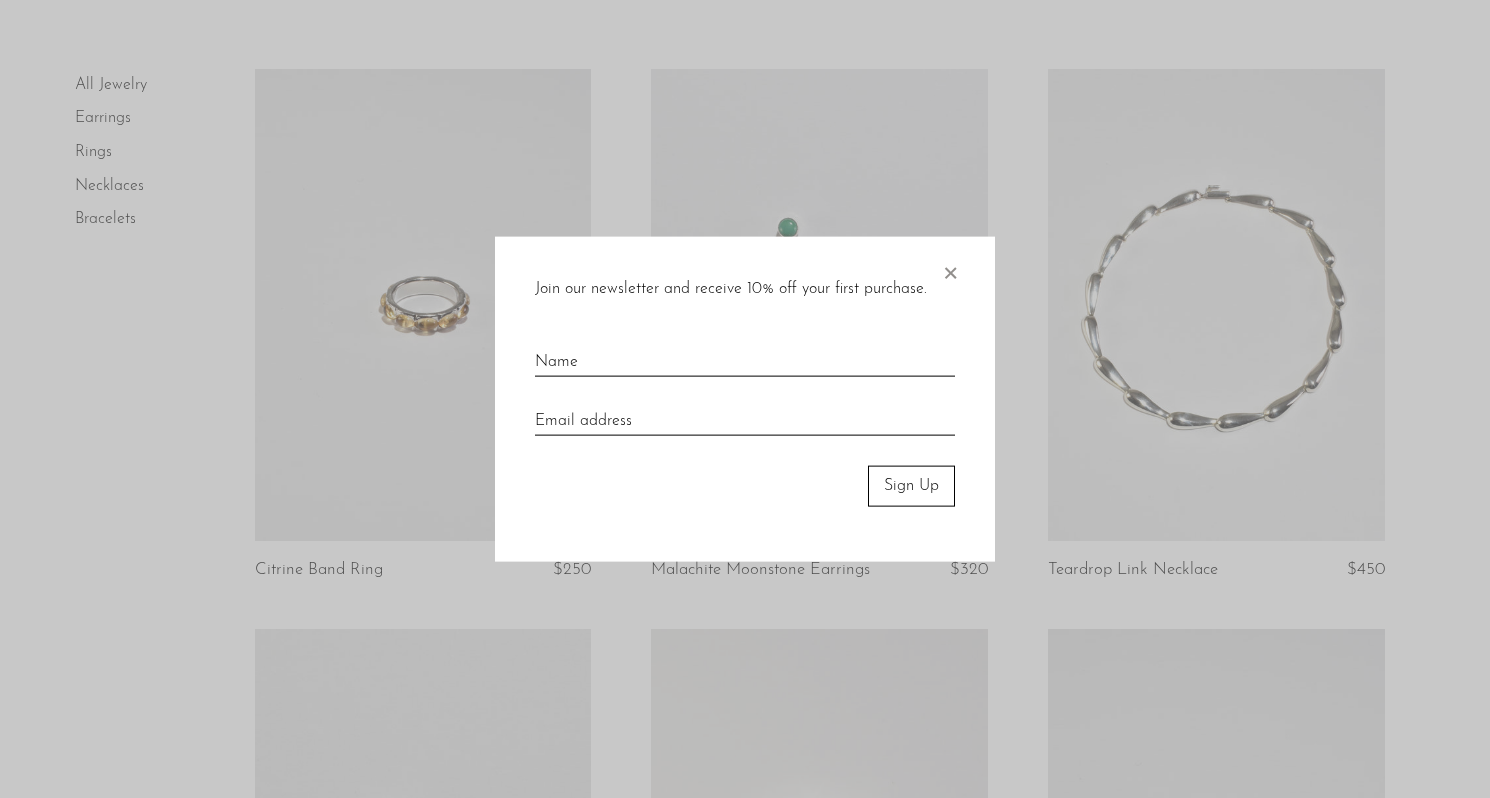 click on "×" at bounding box center (950, 269) 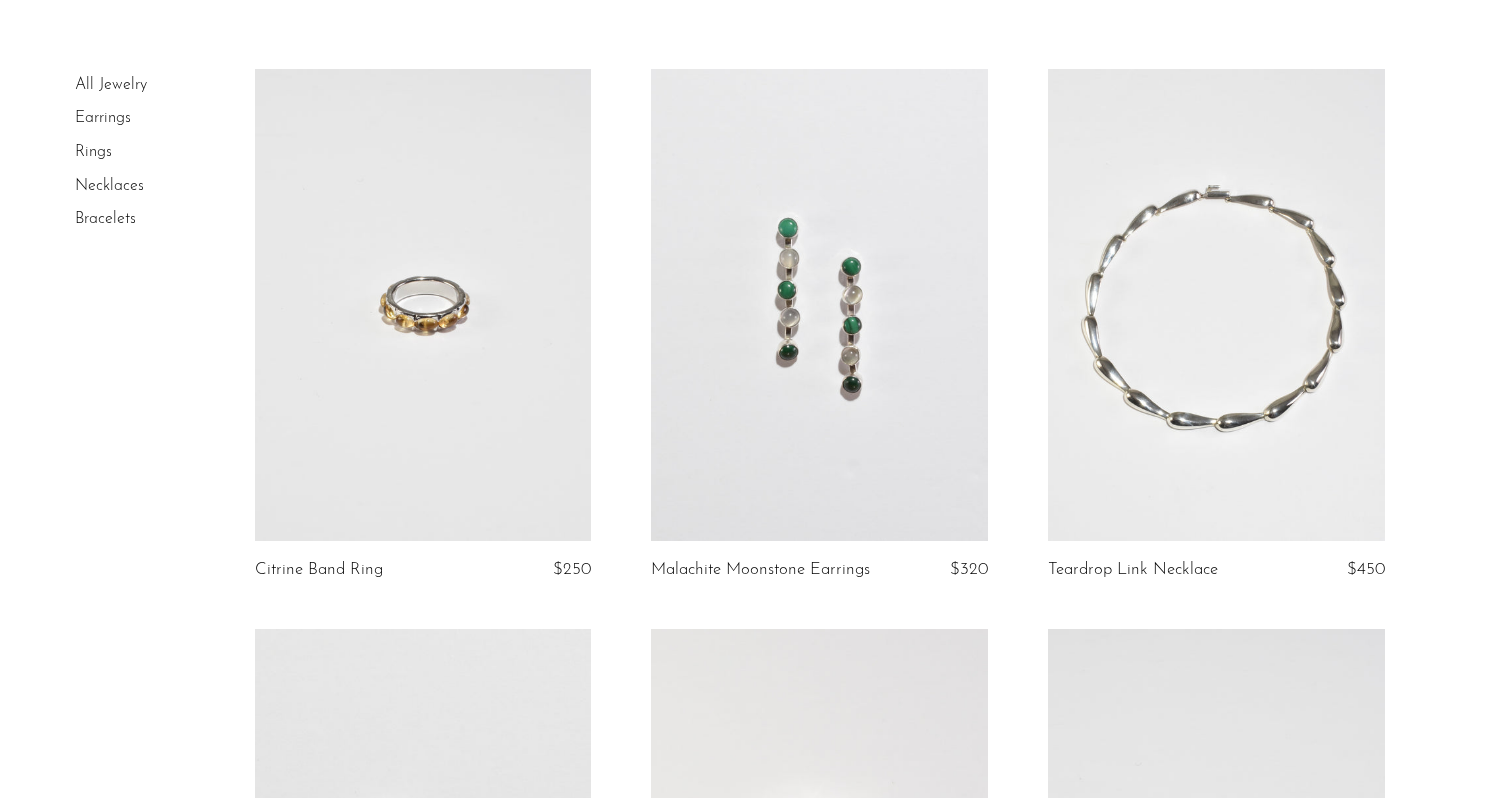 click at bounding box center [1216, 305] 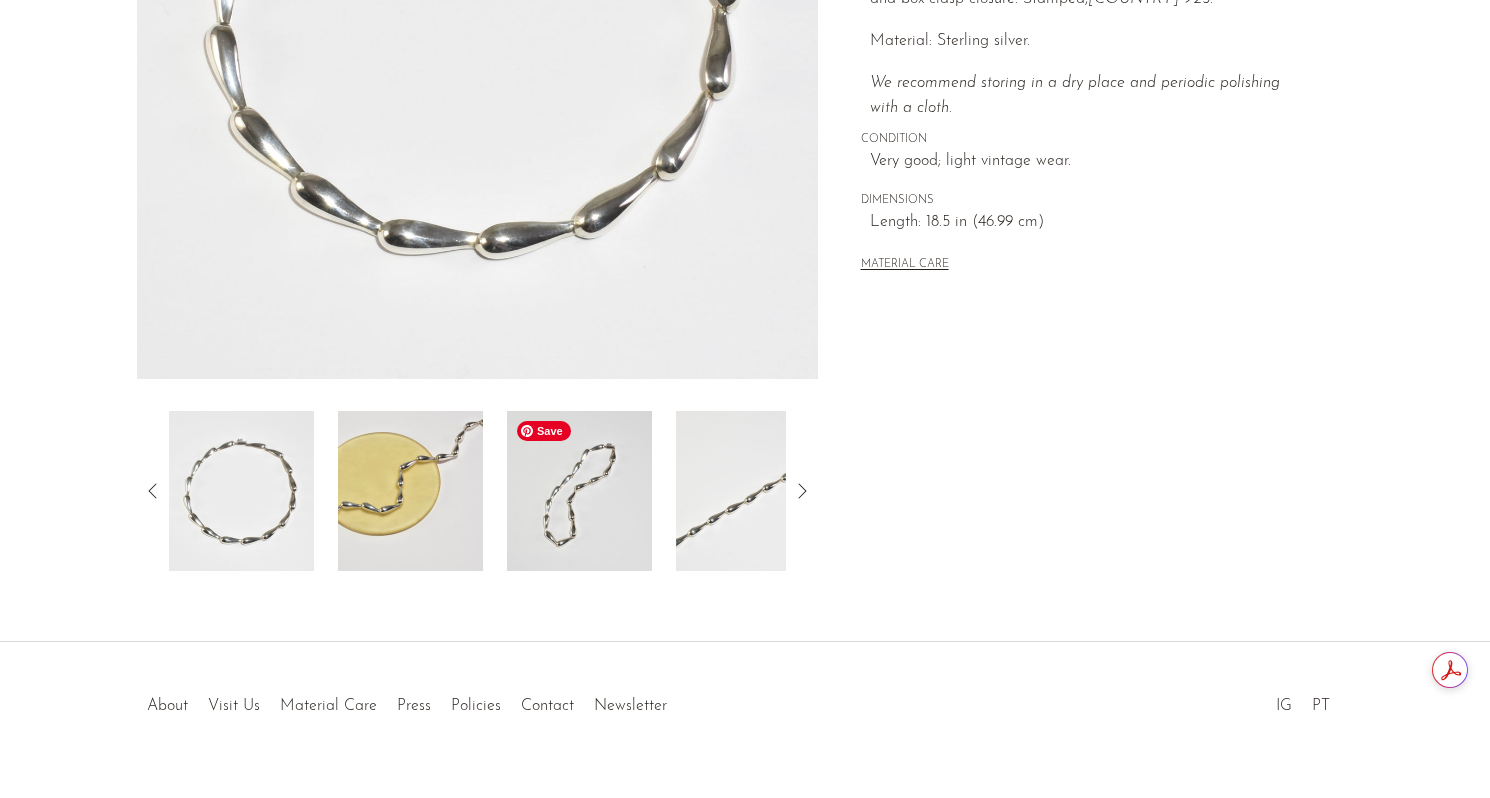 scroll, scrollTop: 504, scrollLeft: 0, axis: vertical 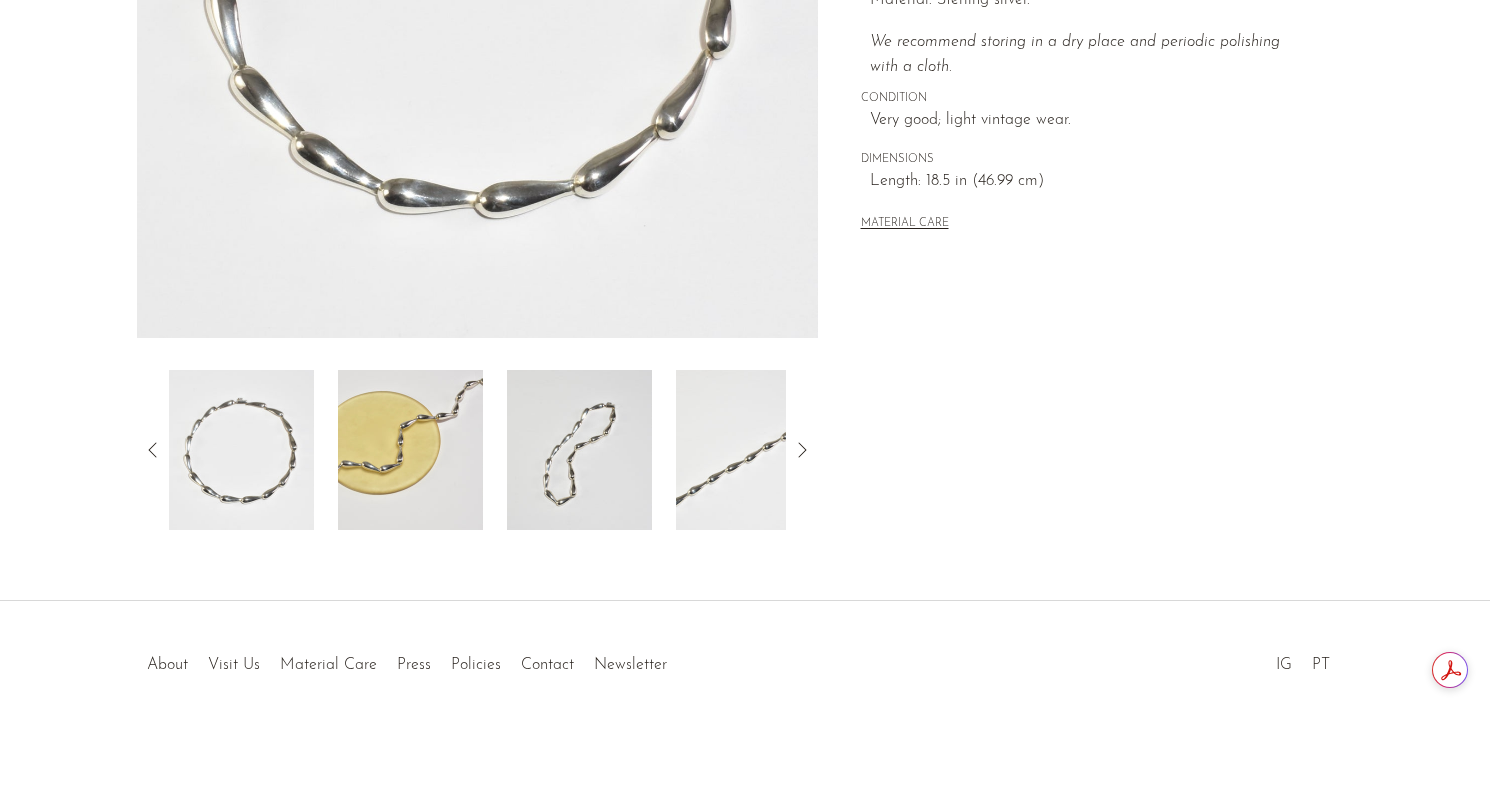 click 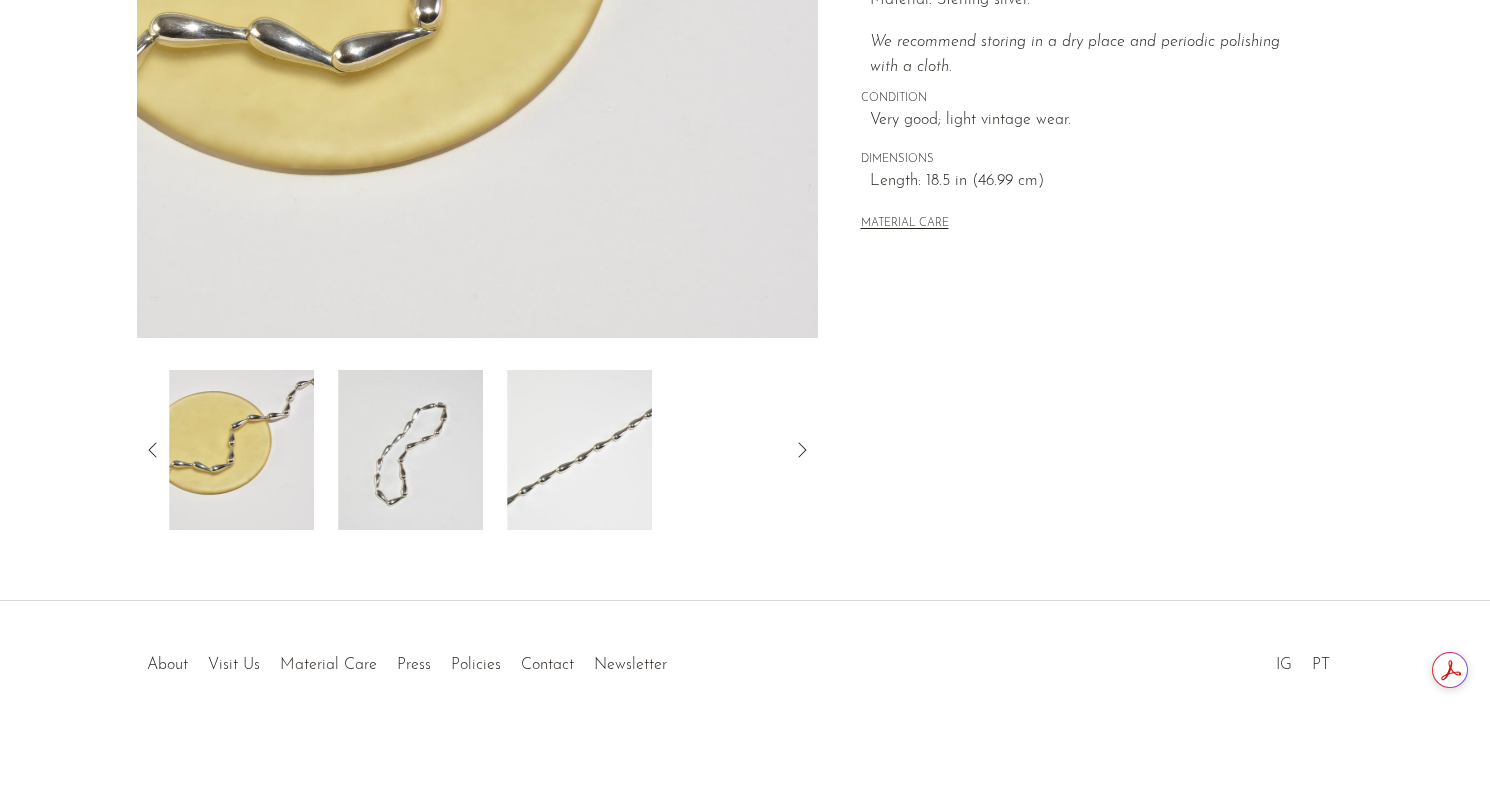 click 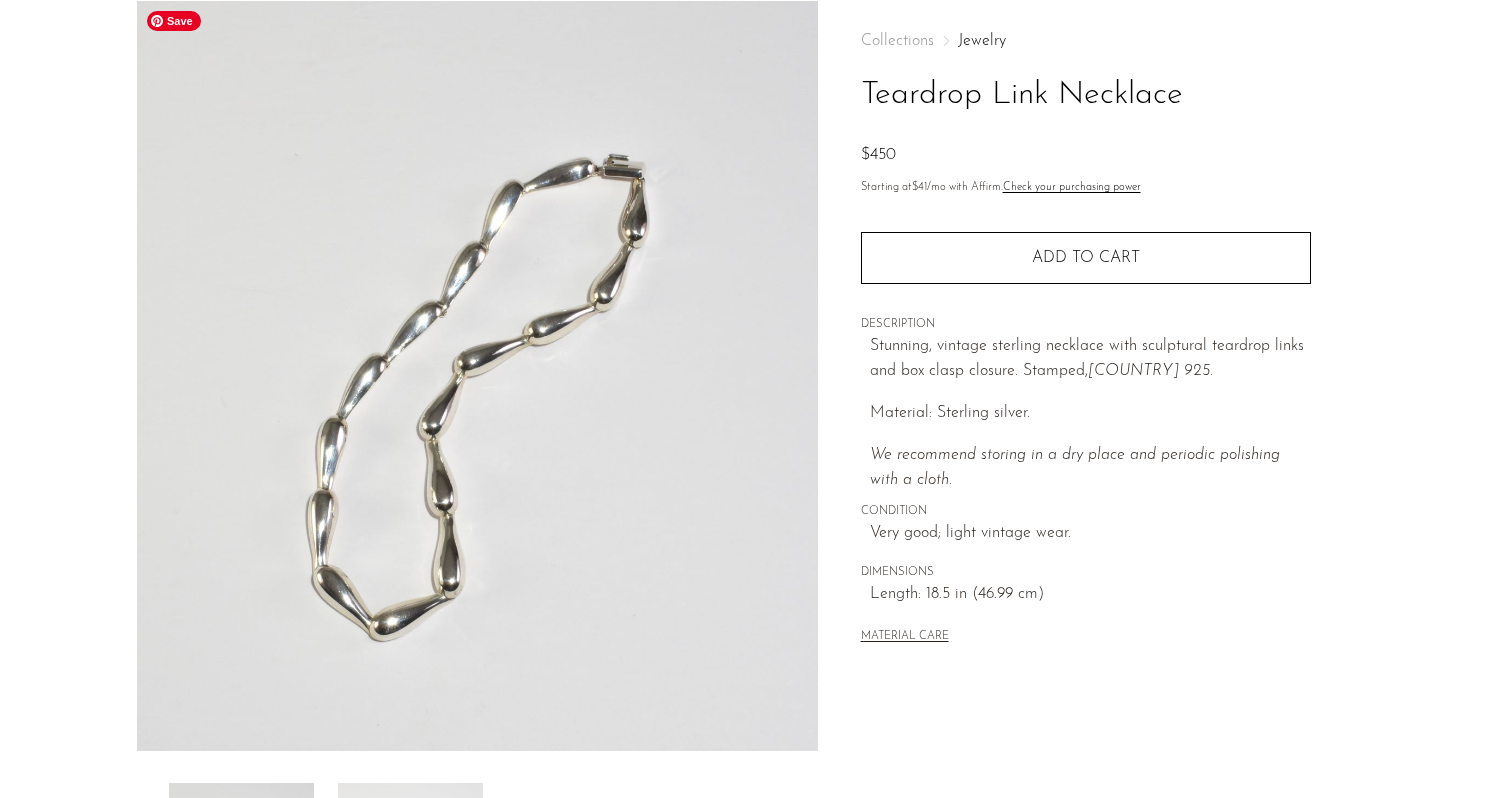 scroll, scrollTop: 0, scrollLeft: 0, axis: both 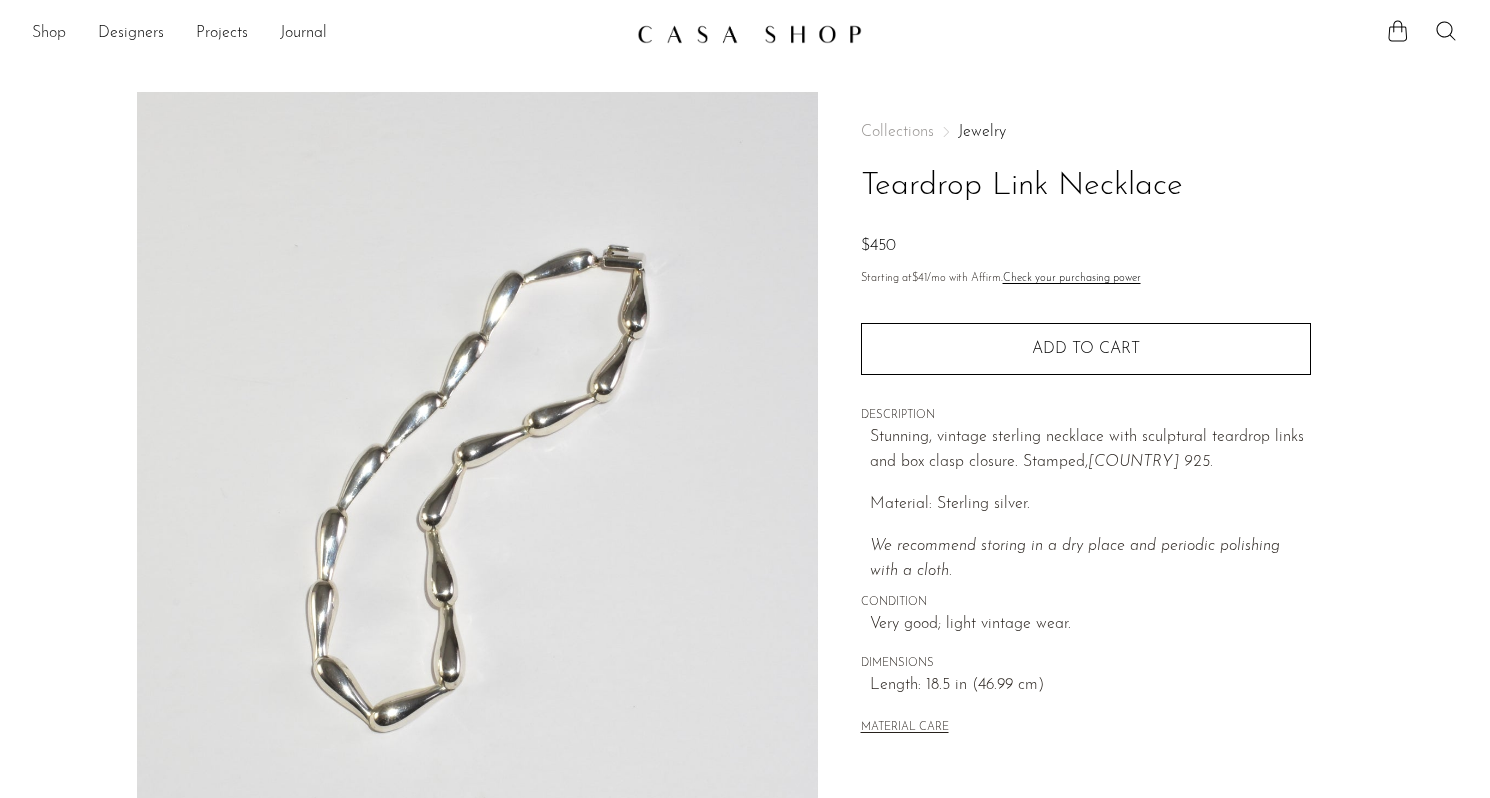 click on "Shop" at bounding box center (49, 34) 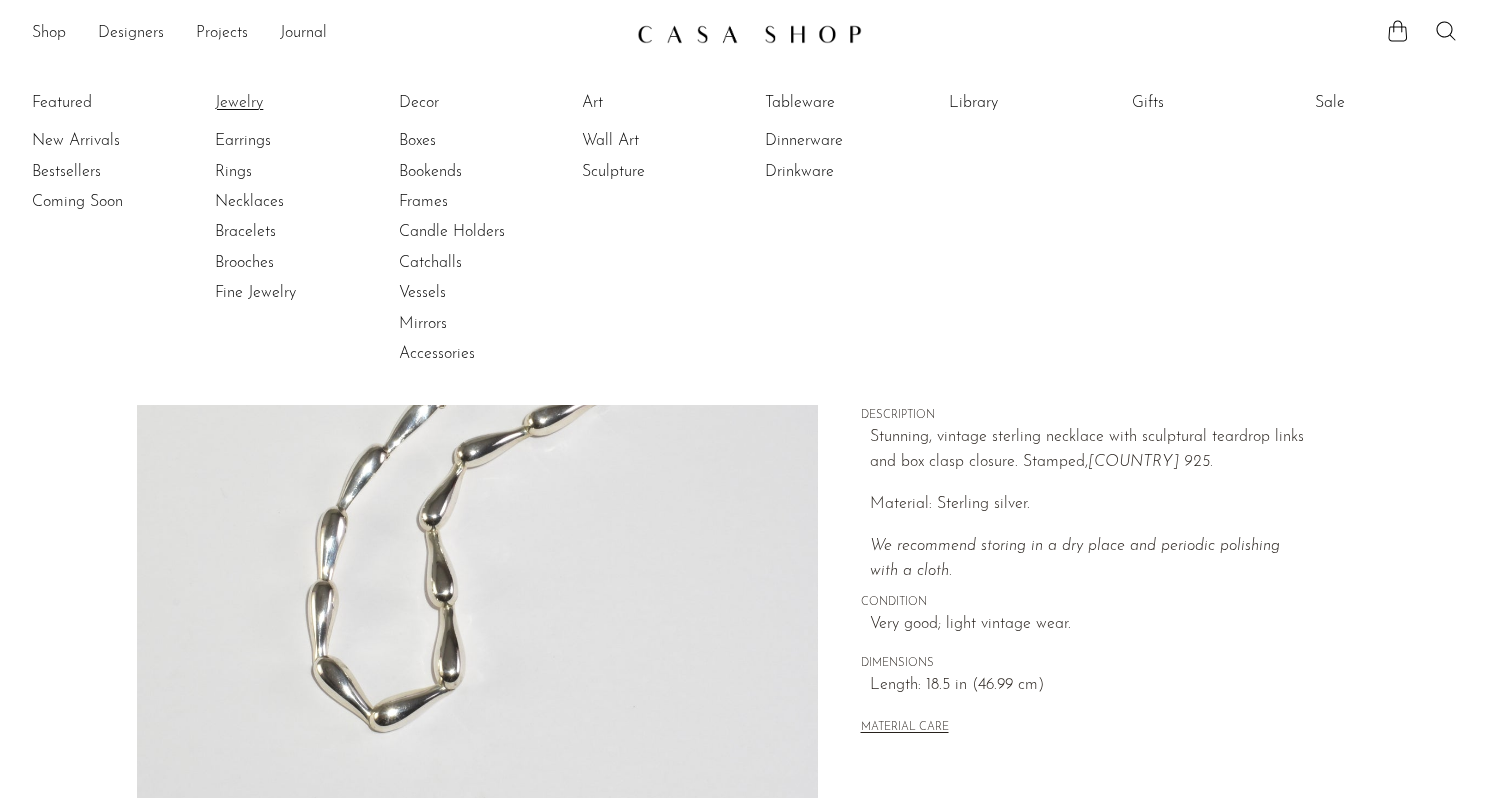 click on "Jewelry" at bounding box center (290, 103) 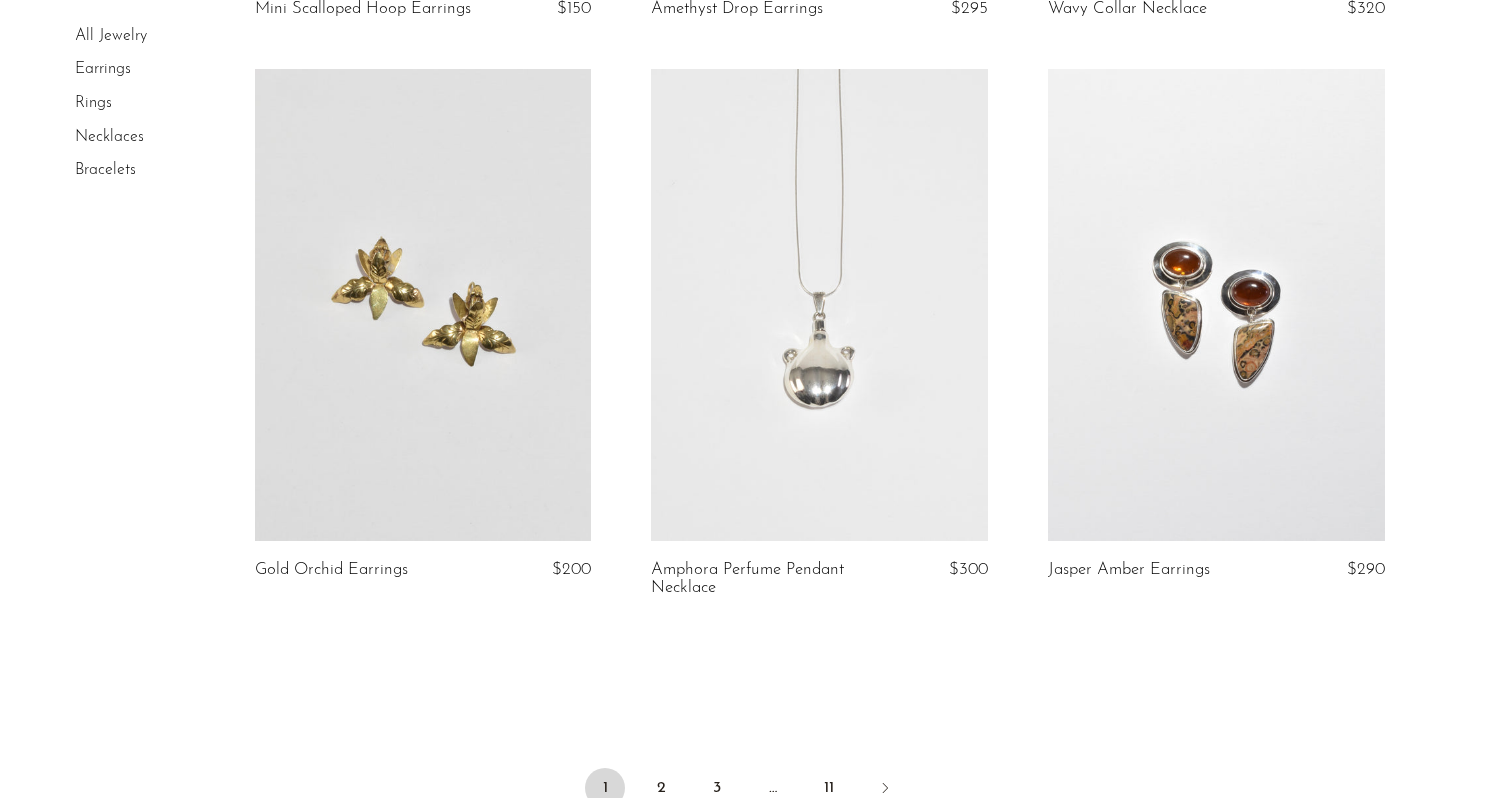scroll, scrollTop: 6316, scrollLeft: 0, axis: vertical 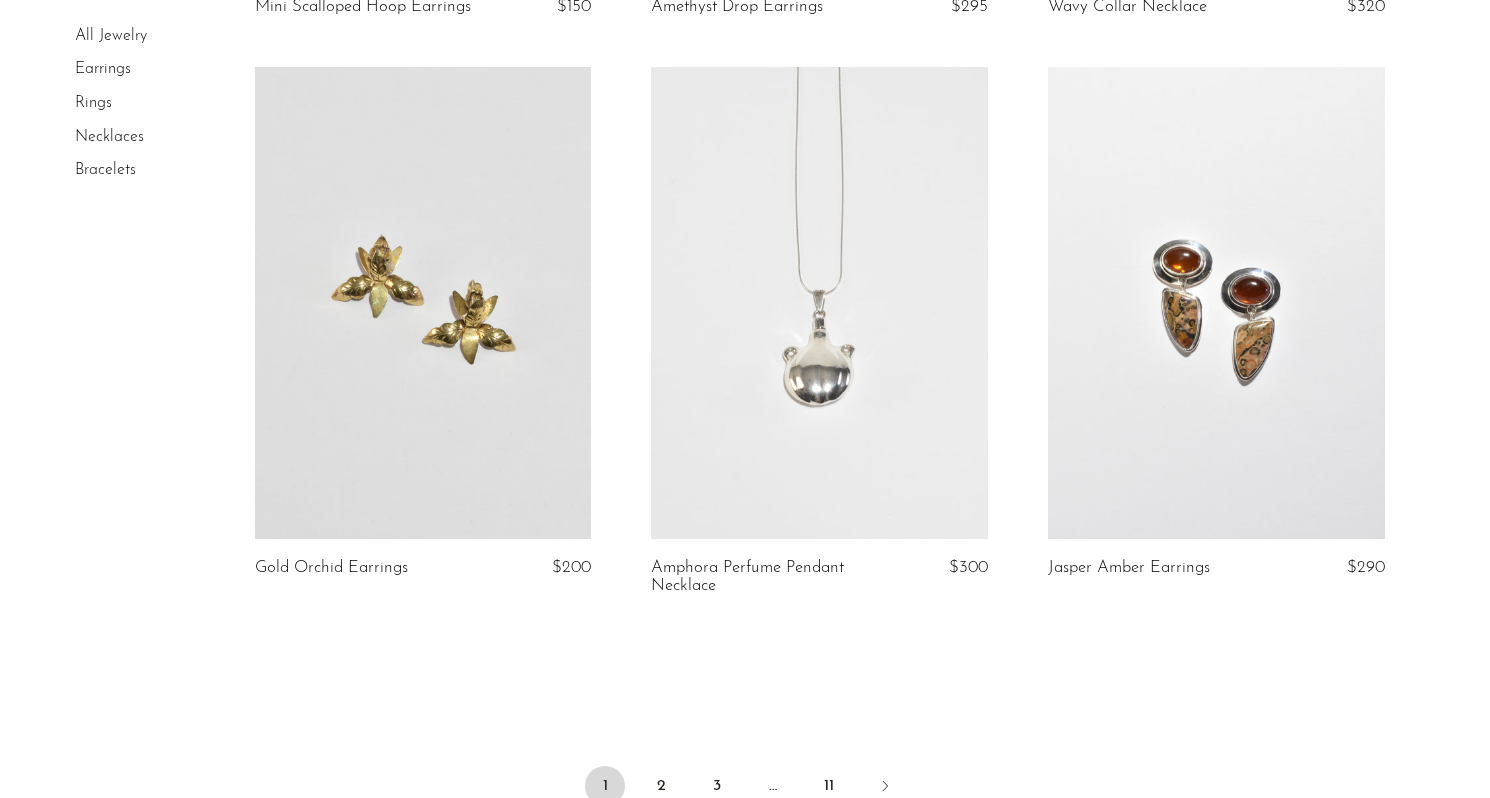 click at bounding box center (1216, 303) 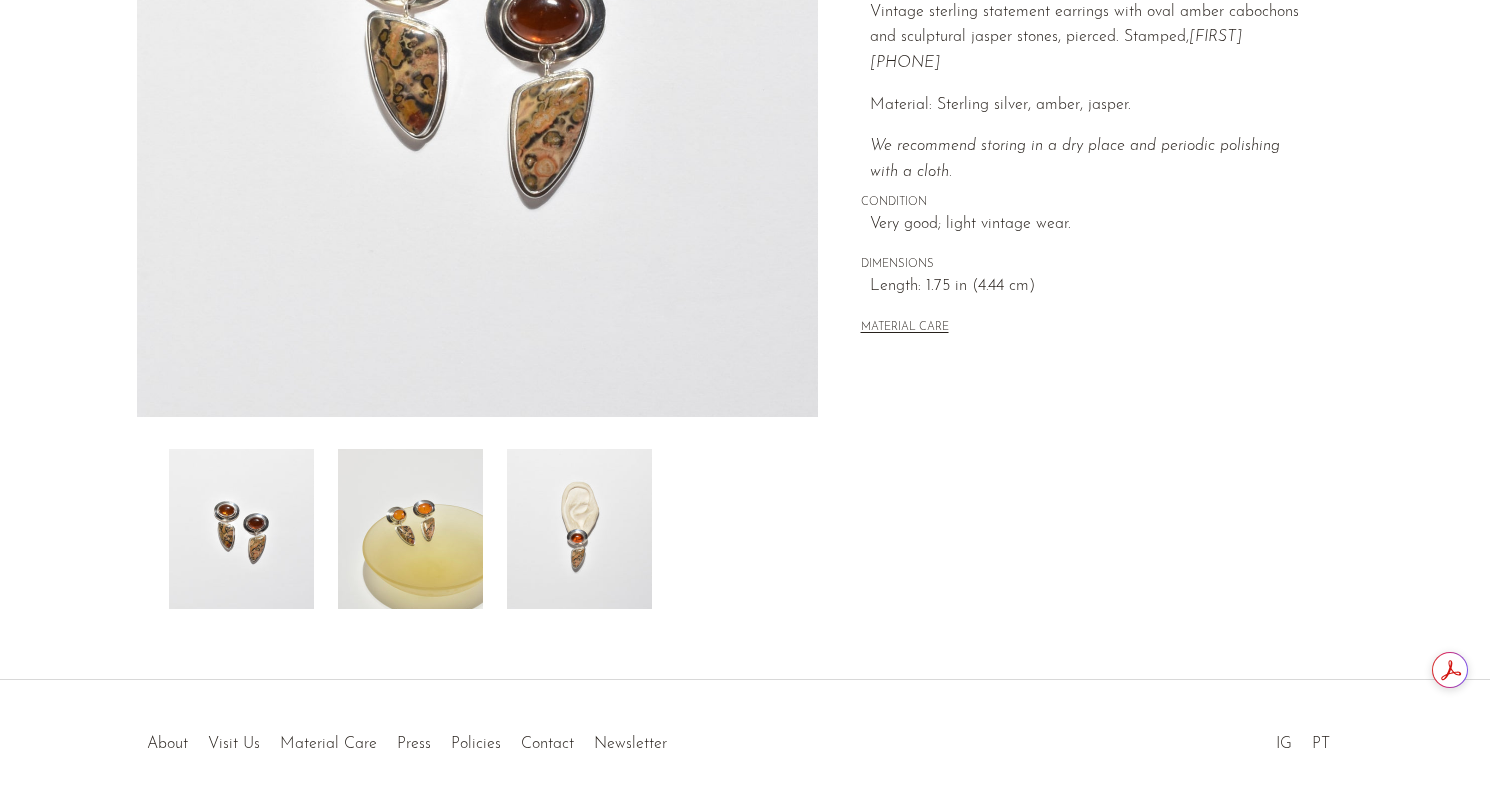 scroll, scrollTop: 504, scrollLeft: 0, axis: vertical 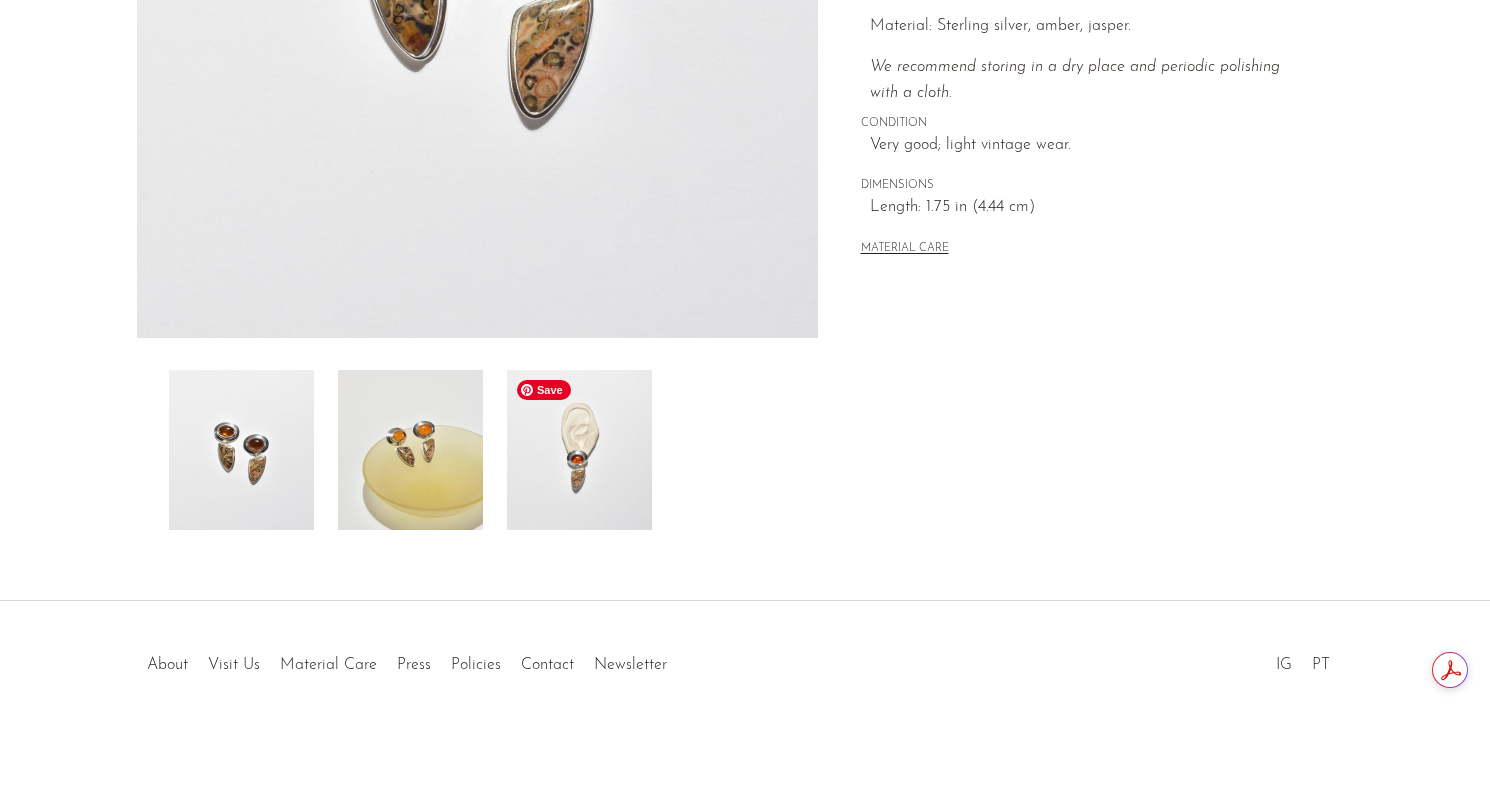 click at bounding box center [579, 450] 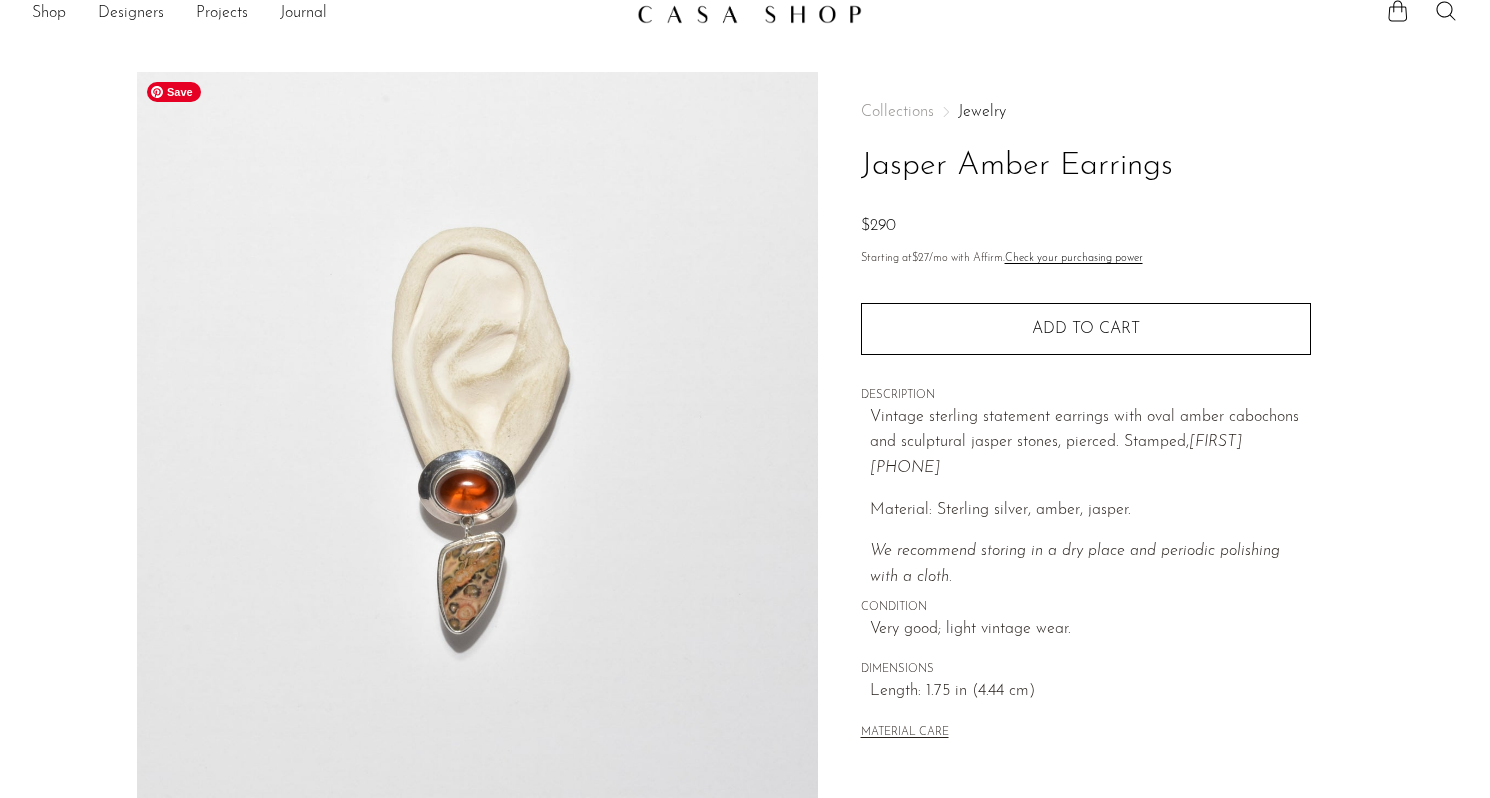 scroll, scrollTop: 0, scrollLeft: 0, axis: both 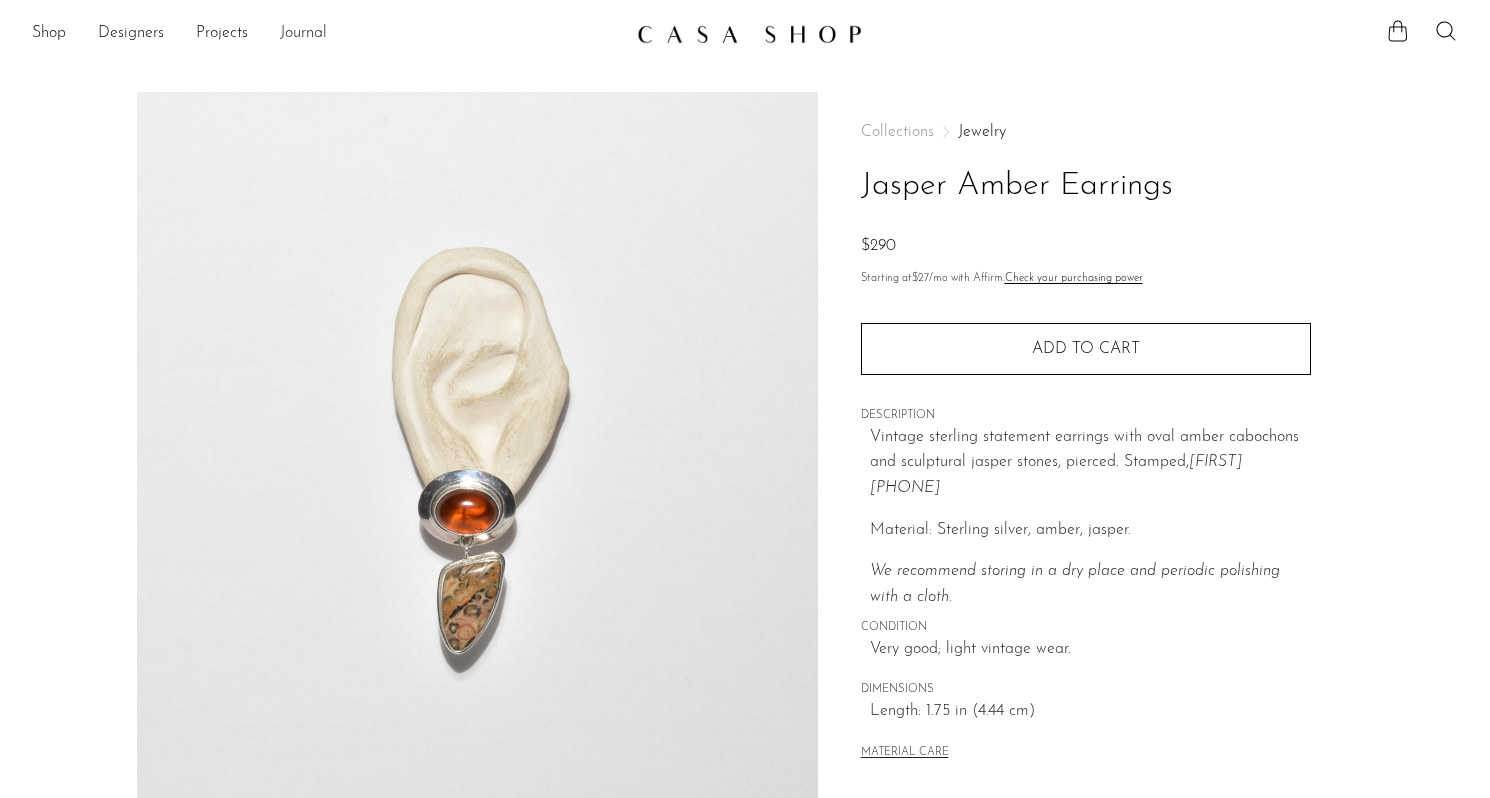 click on "Journal" at bounding box center (303, 34) 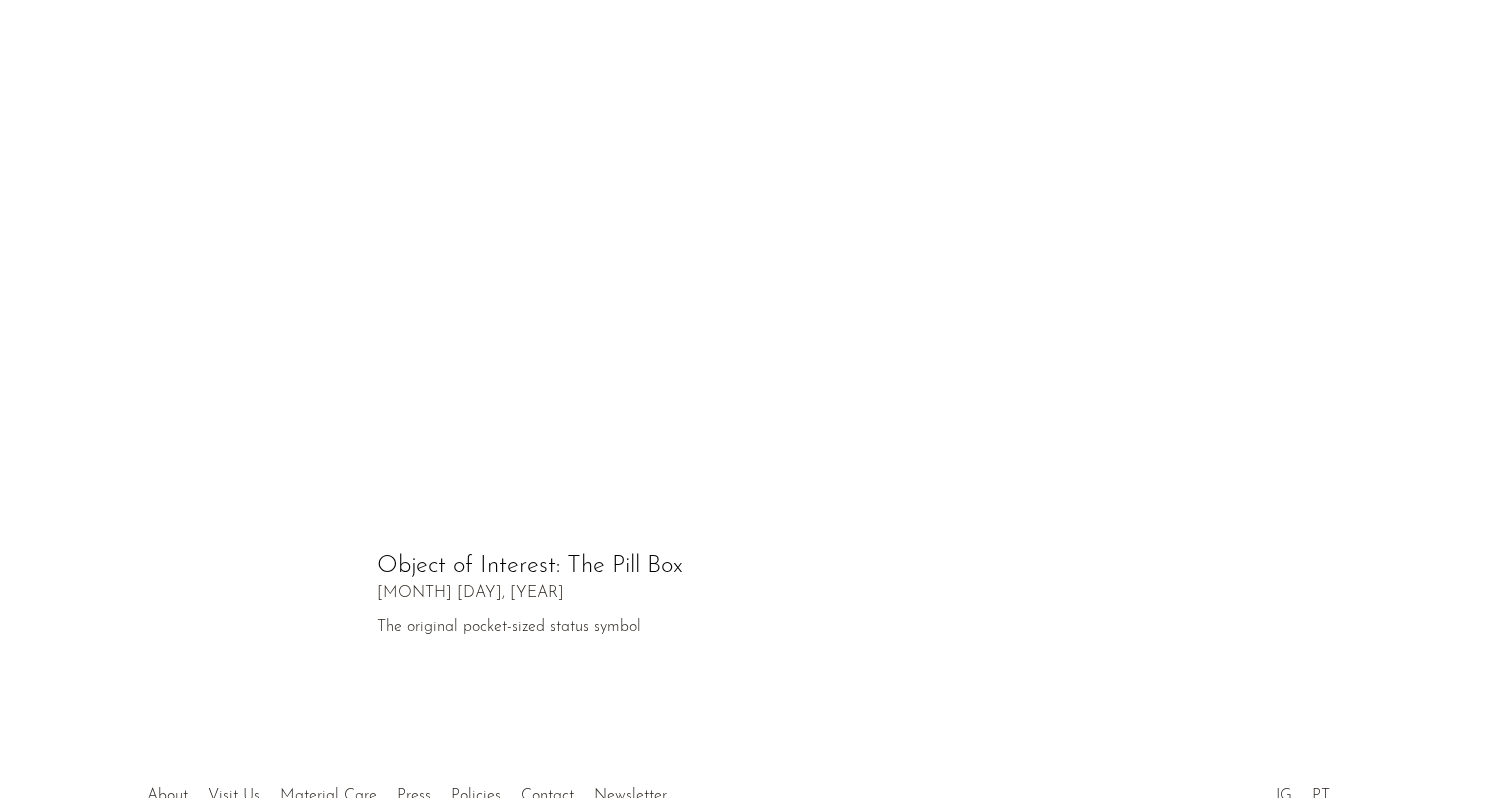 scroll, scrollTop: 949, scrollLeft: 0, axis: vertical 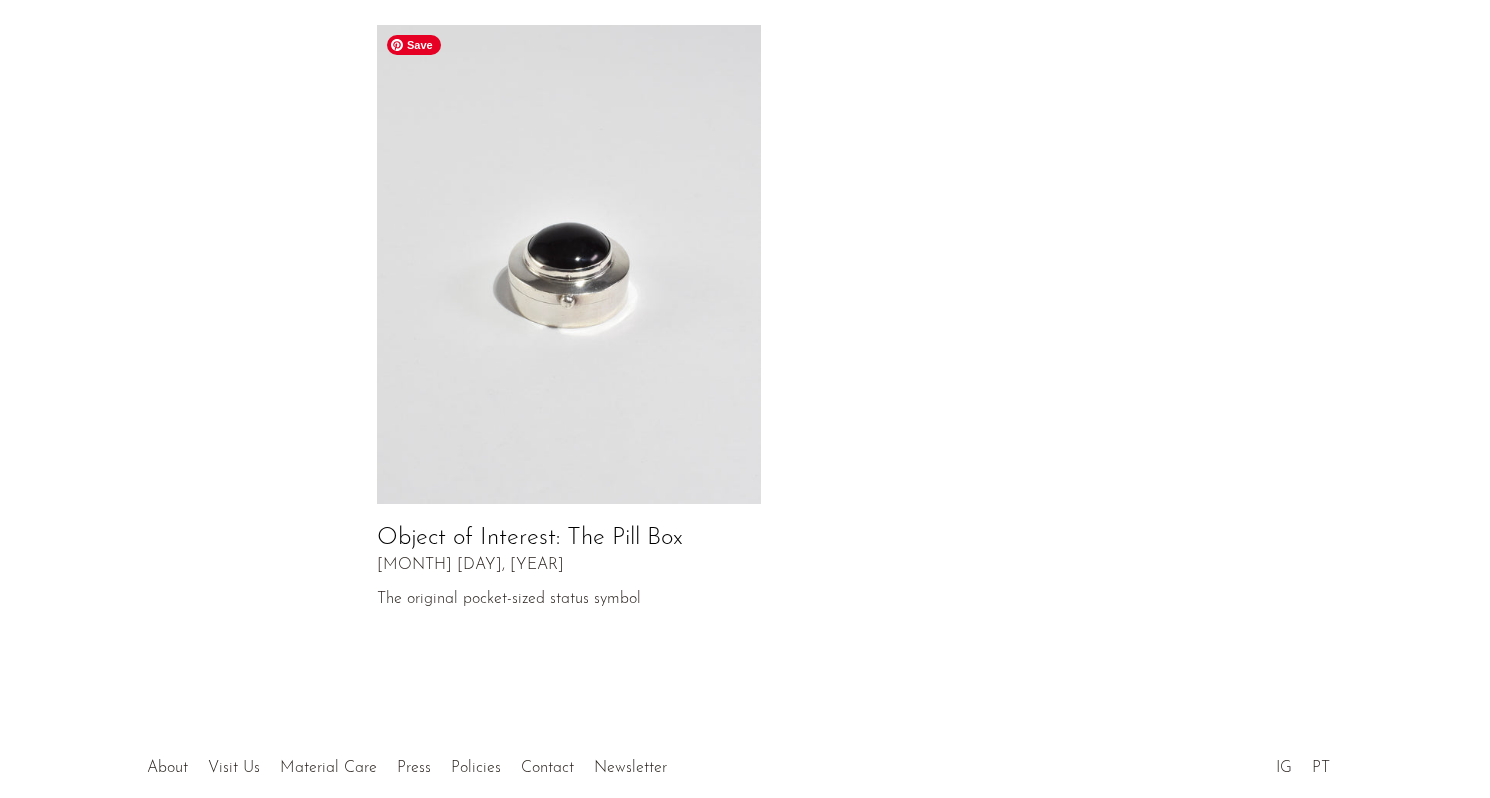 click at bounding box center (569, 265) 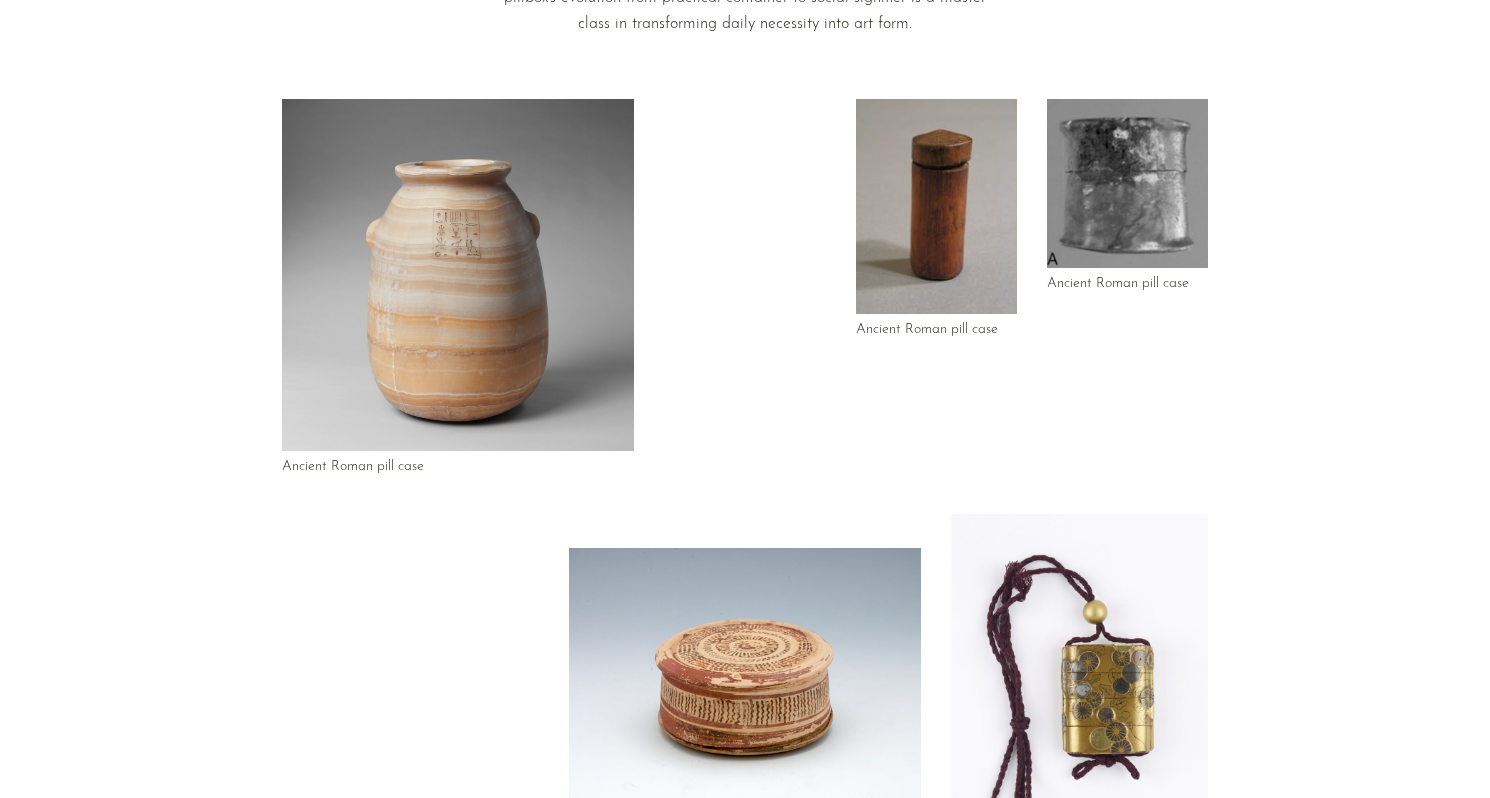 scroll, scrollTop: 0, scrollLeft: 0, axis: both 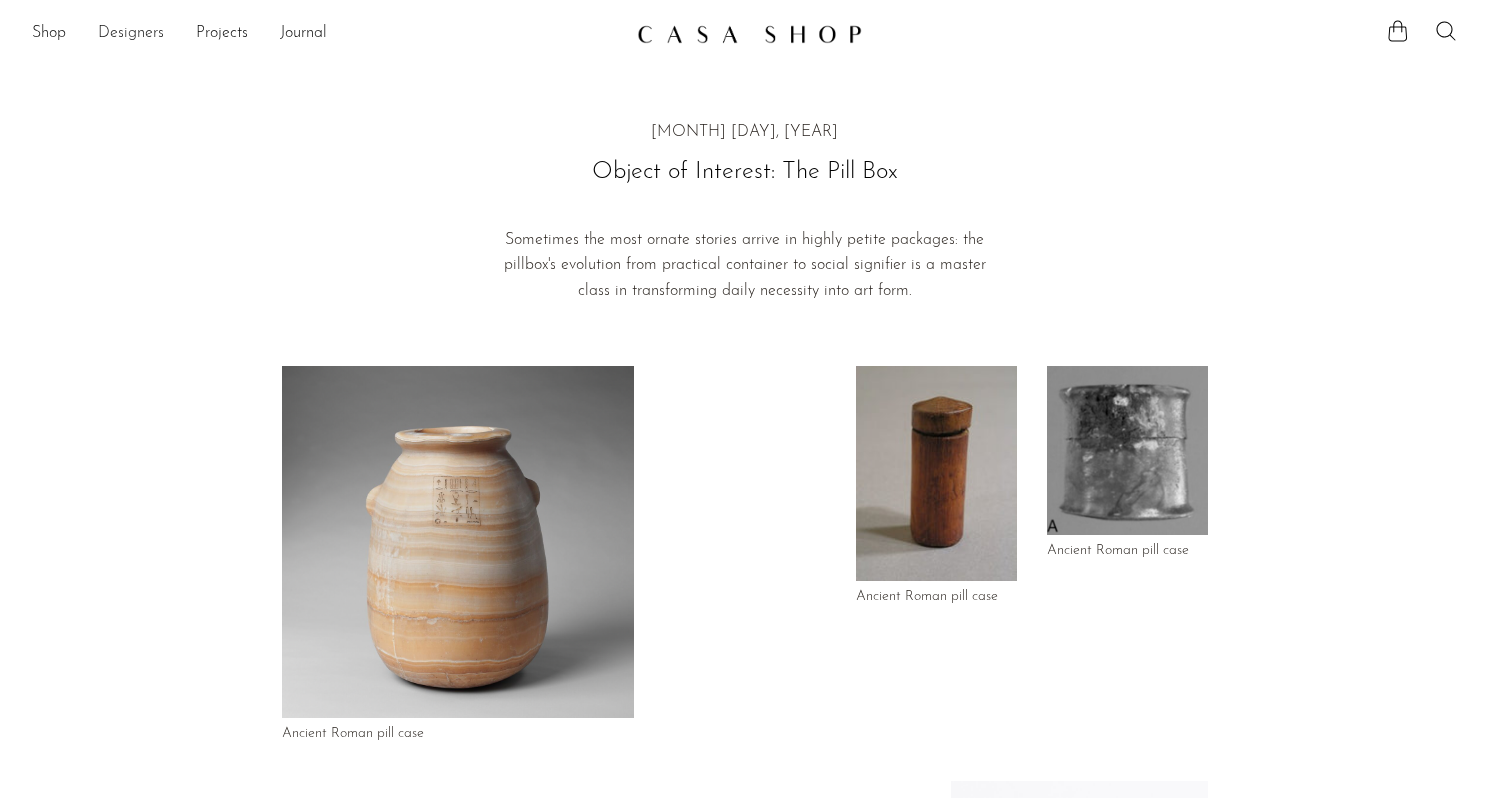 click on "Designers" at bounding box center (131, 34) 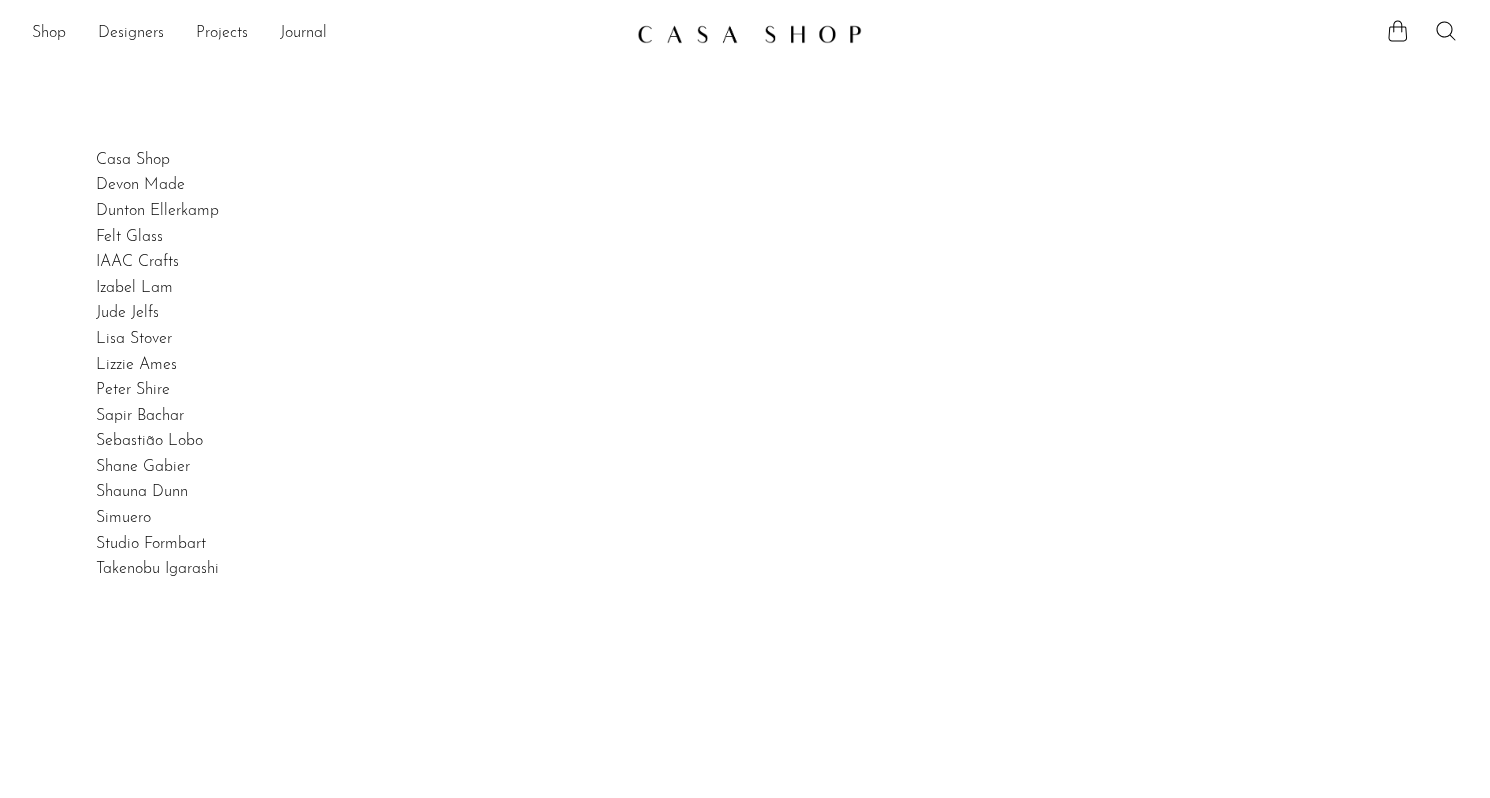 scroll, scrollTop: 0, scrollLeft: 0, axis: both 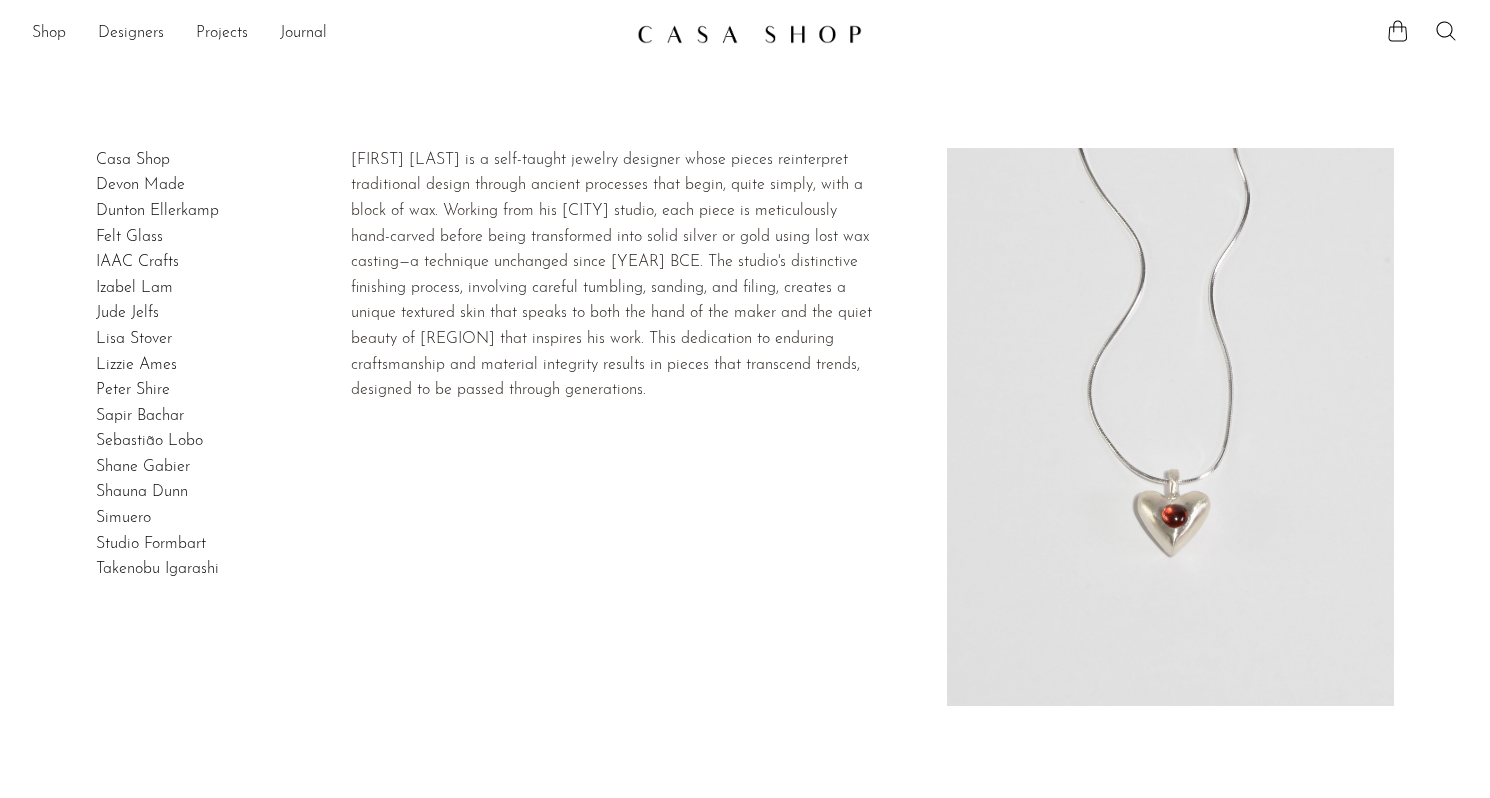 click on "Dunton Ellerkamp" at bounding box center [157, 211] 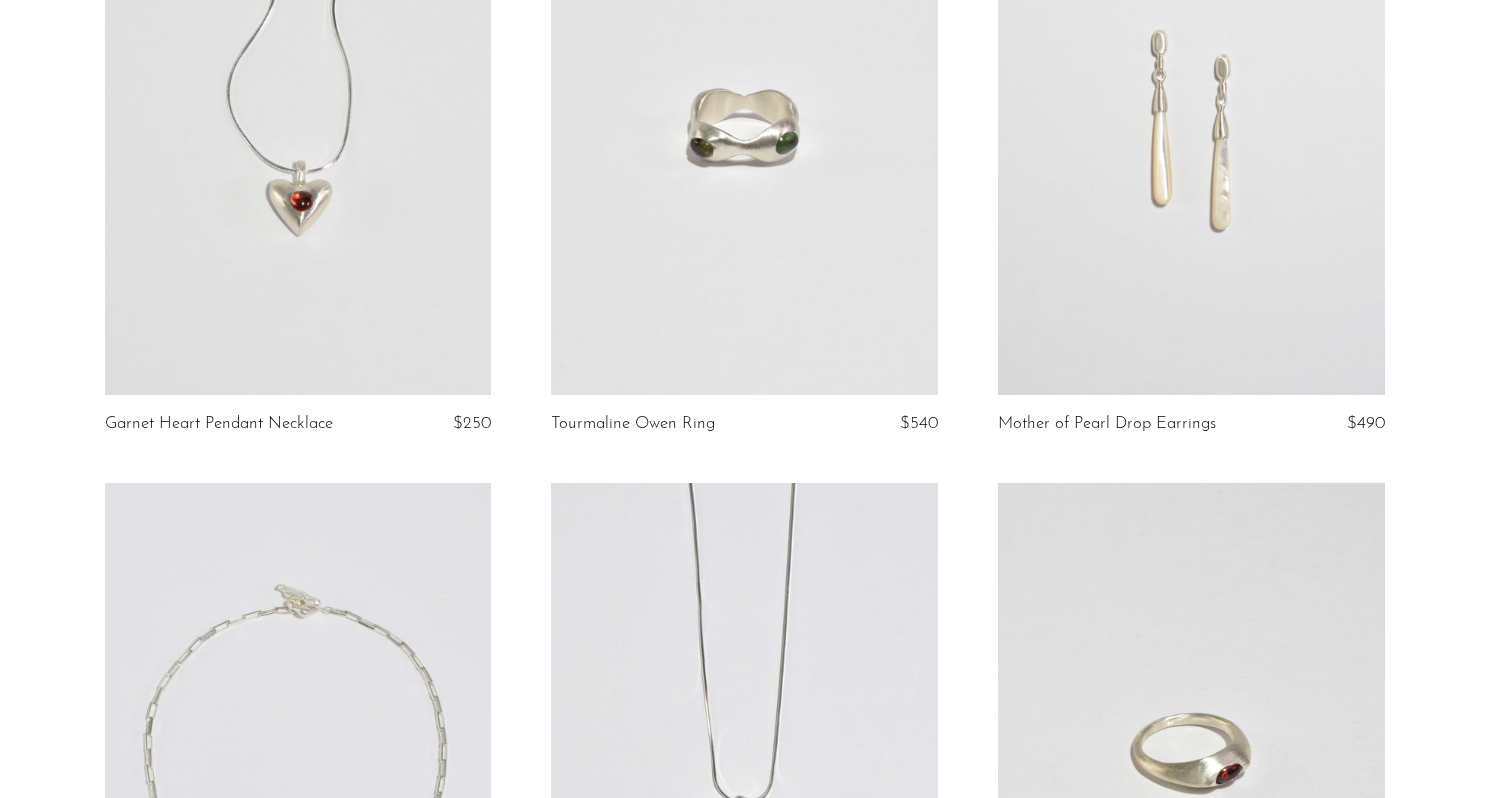 scroll, scrollTop: 0, scrollLeft: 0, axis: both 